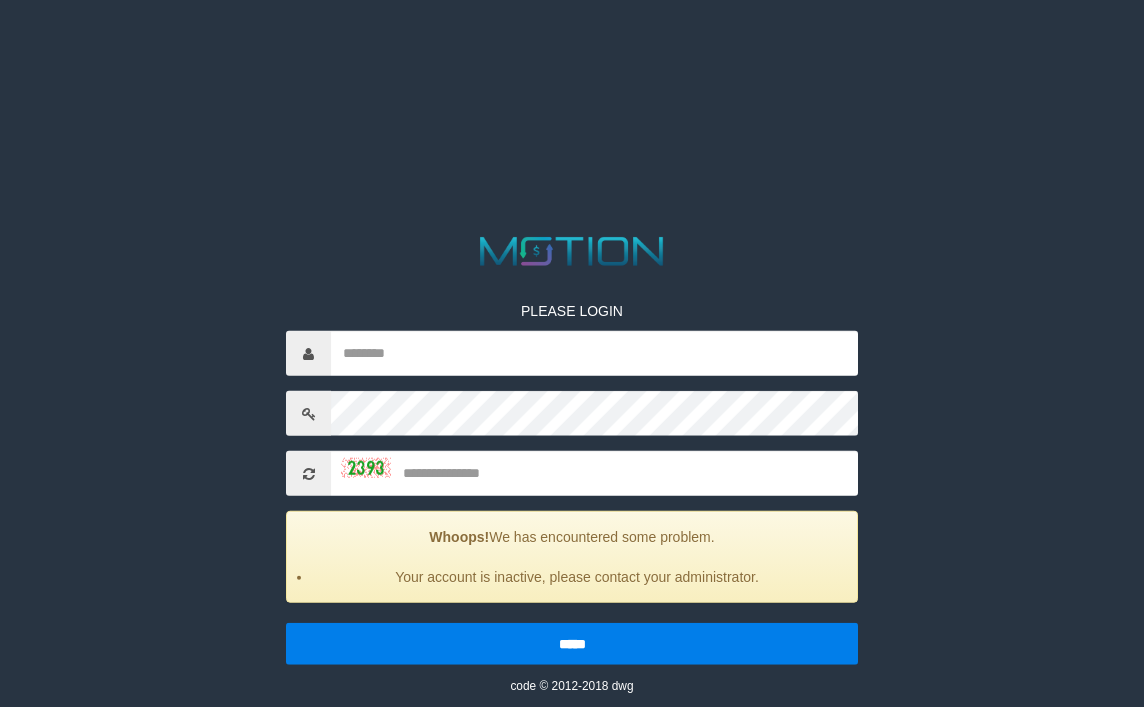scroll, scrollTop: 0, scrollLeft: 0, axis: both 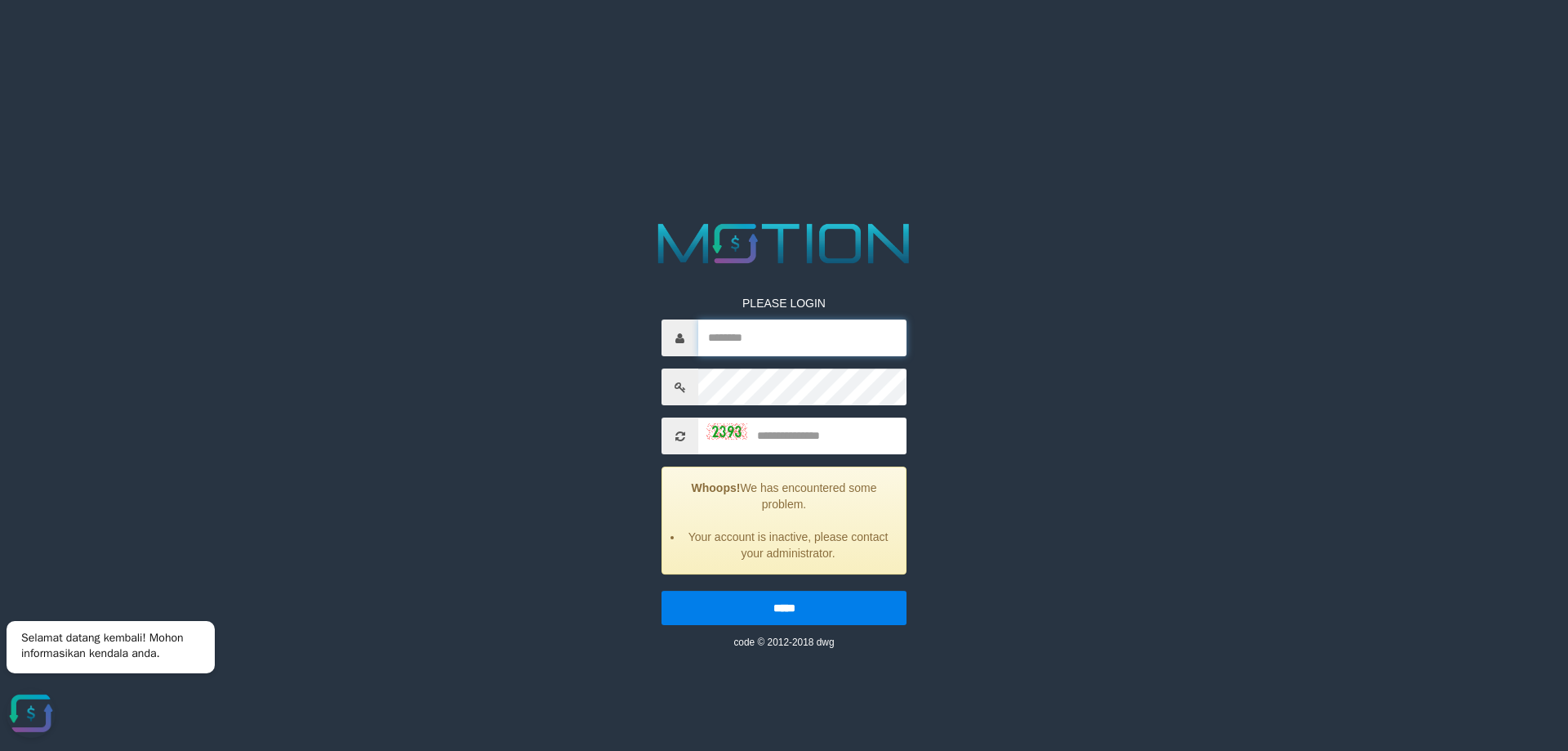 click at bounding box center [802, 338] 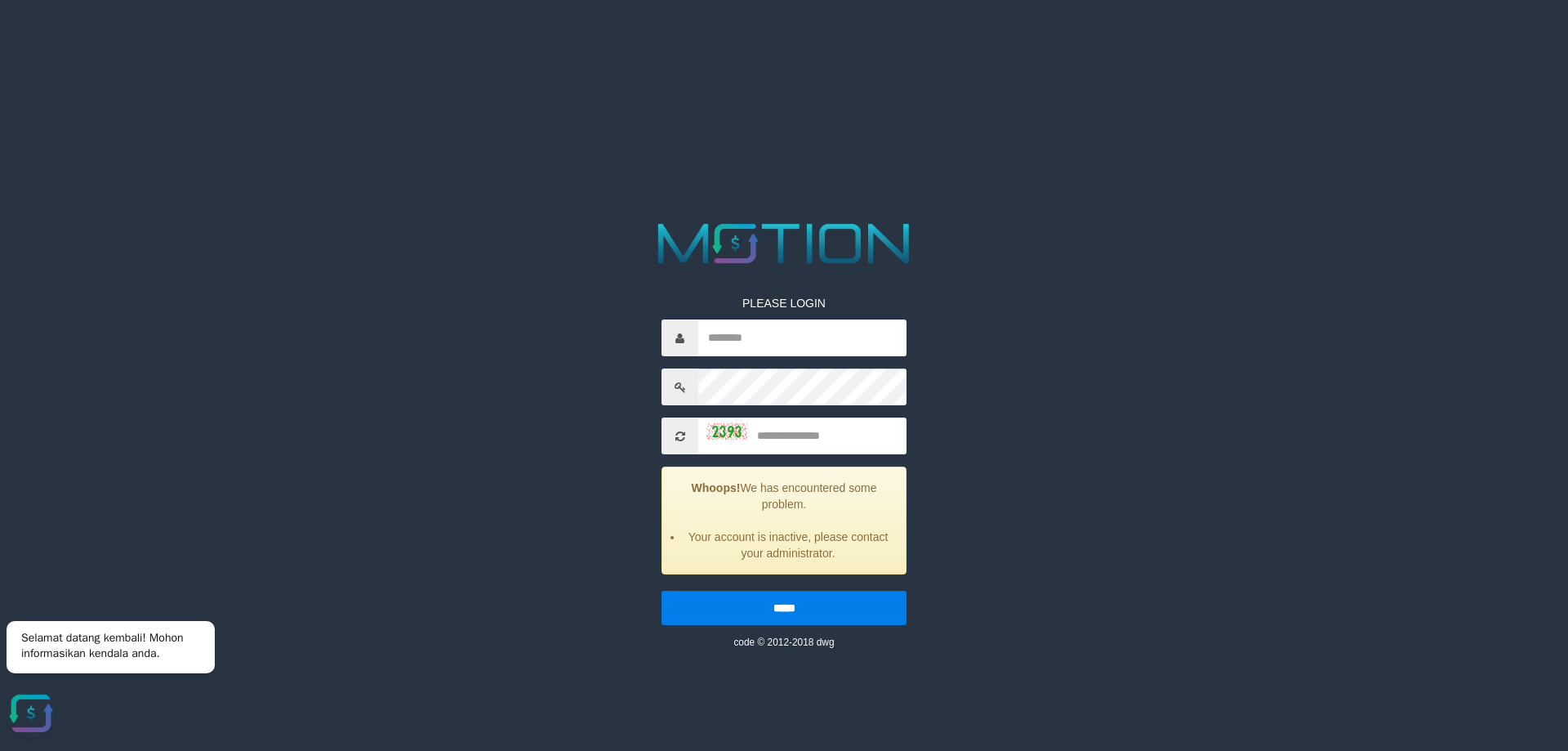 drag, startPoint x: 197, startPoint y: 288, endPoint x: 588, endPoint y: 230, distance: 395.2784 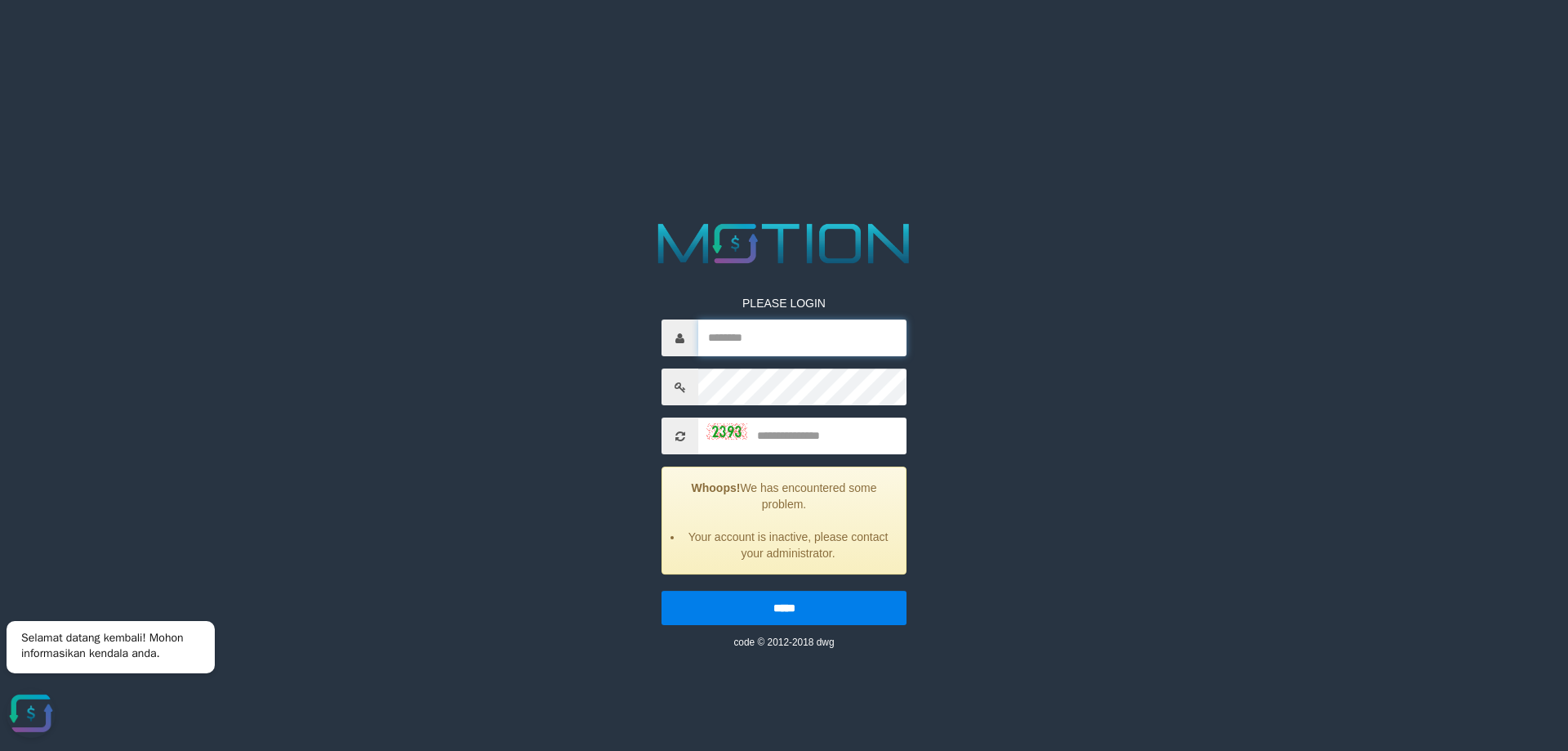 click at bounding box center [802, 338] 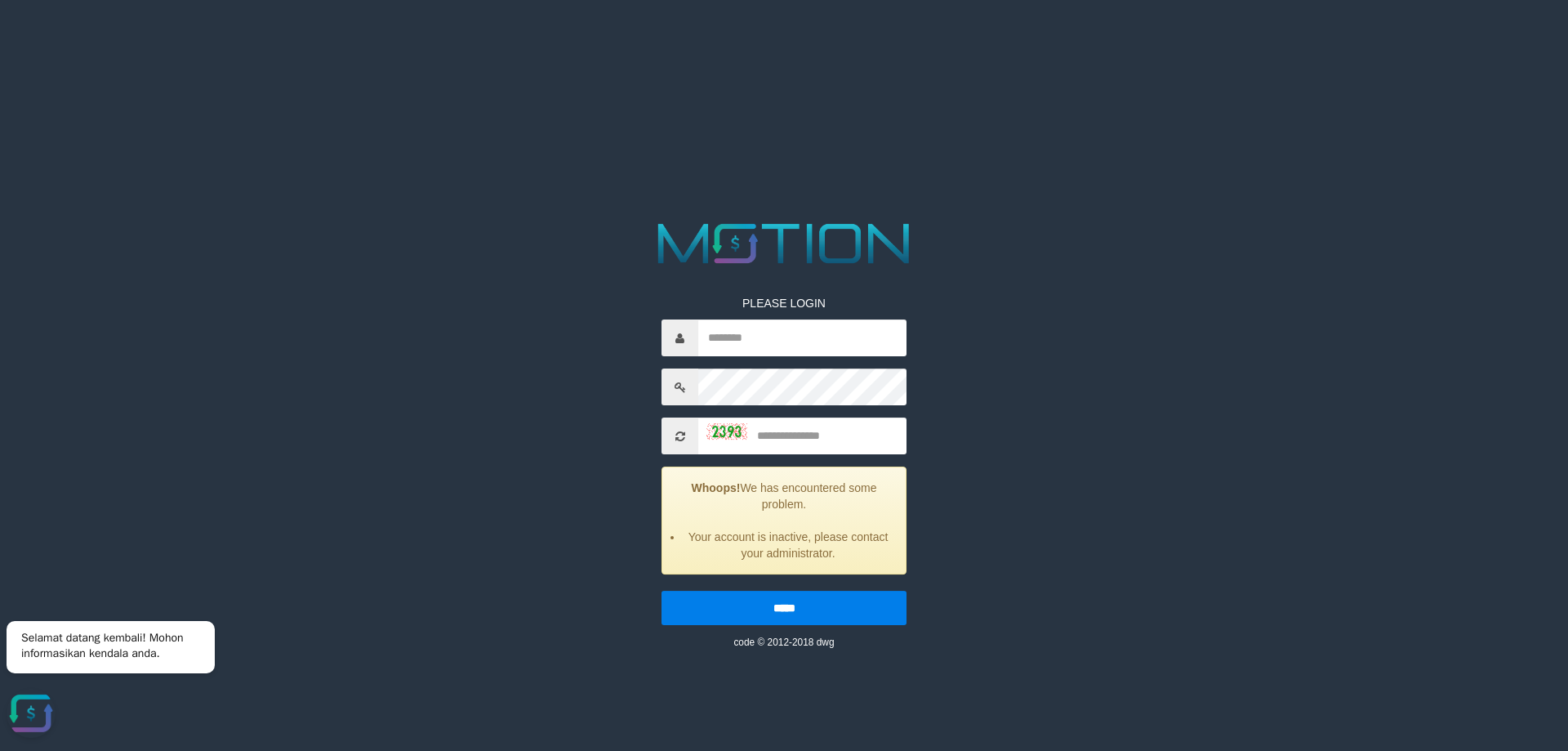 type 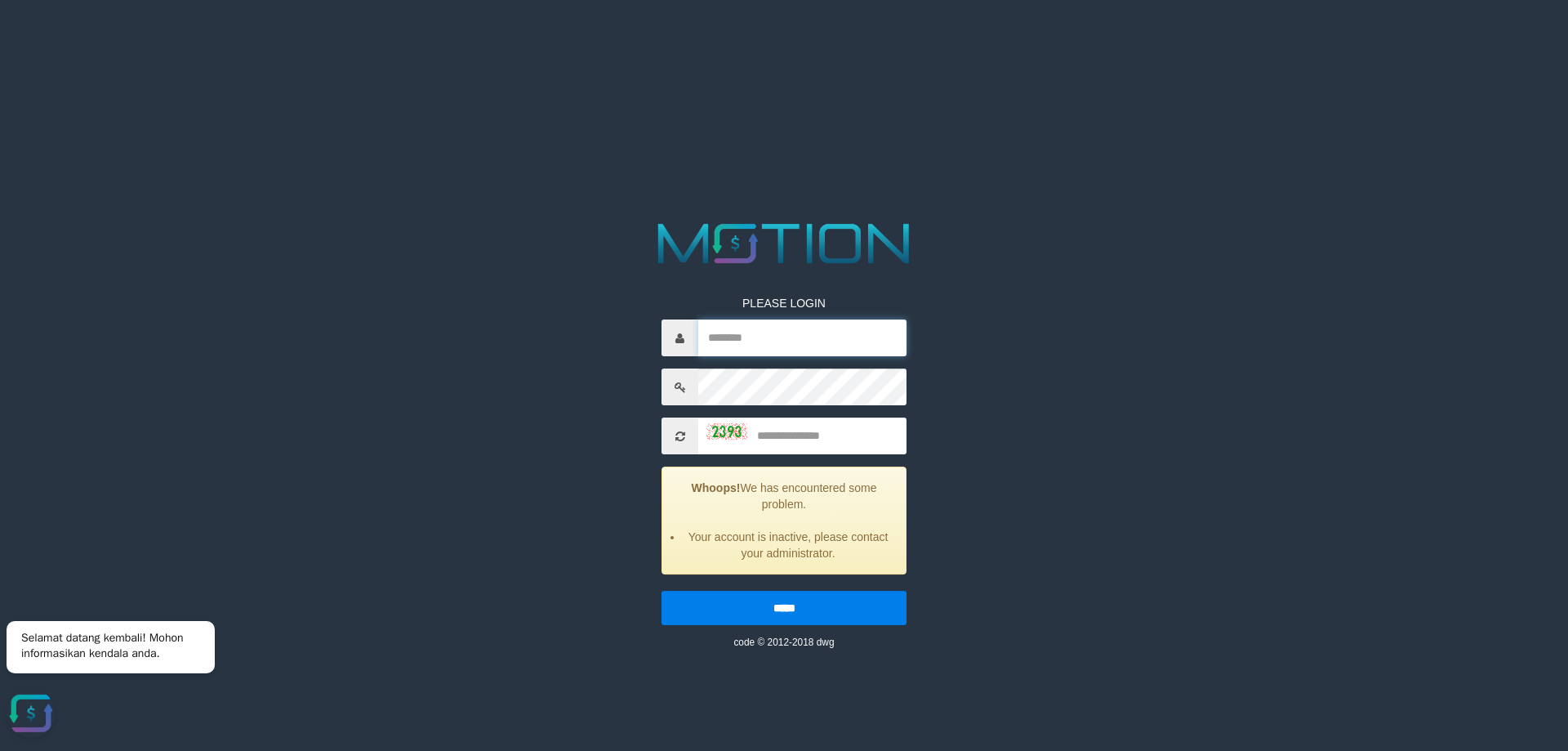click at bounding box center (802, 338) 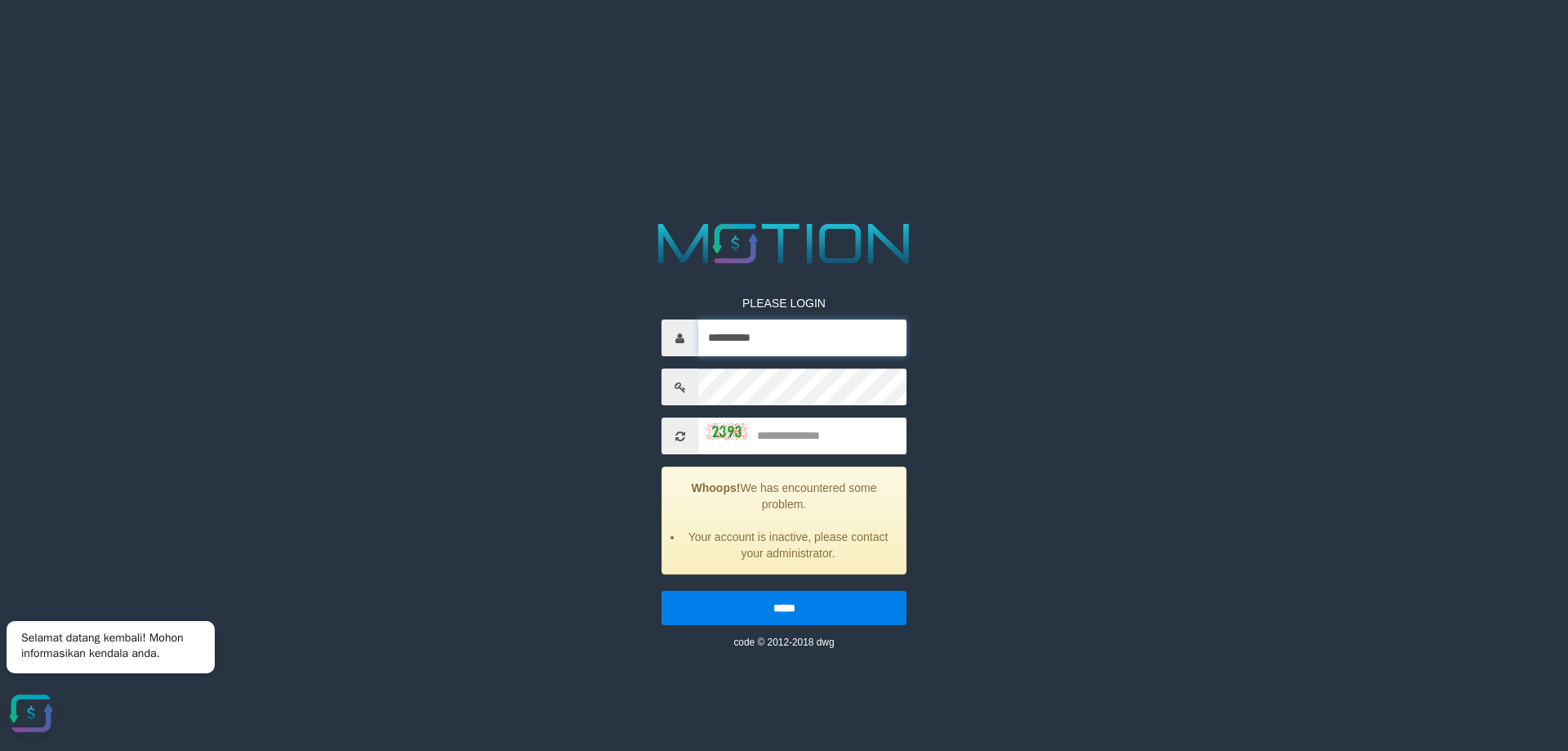 type on "**********" 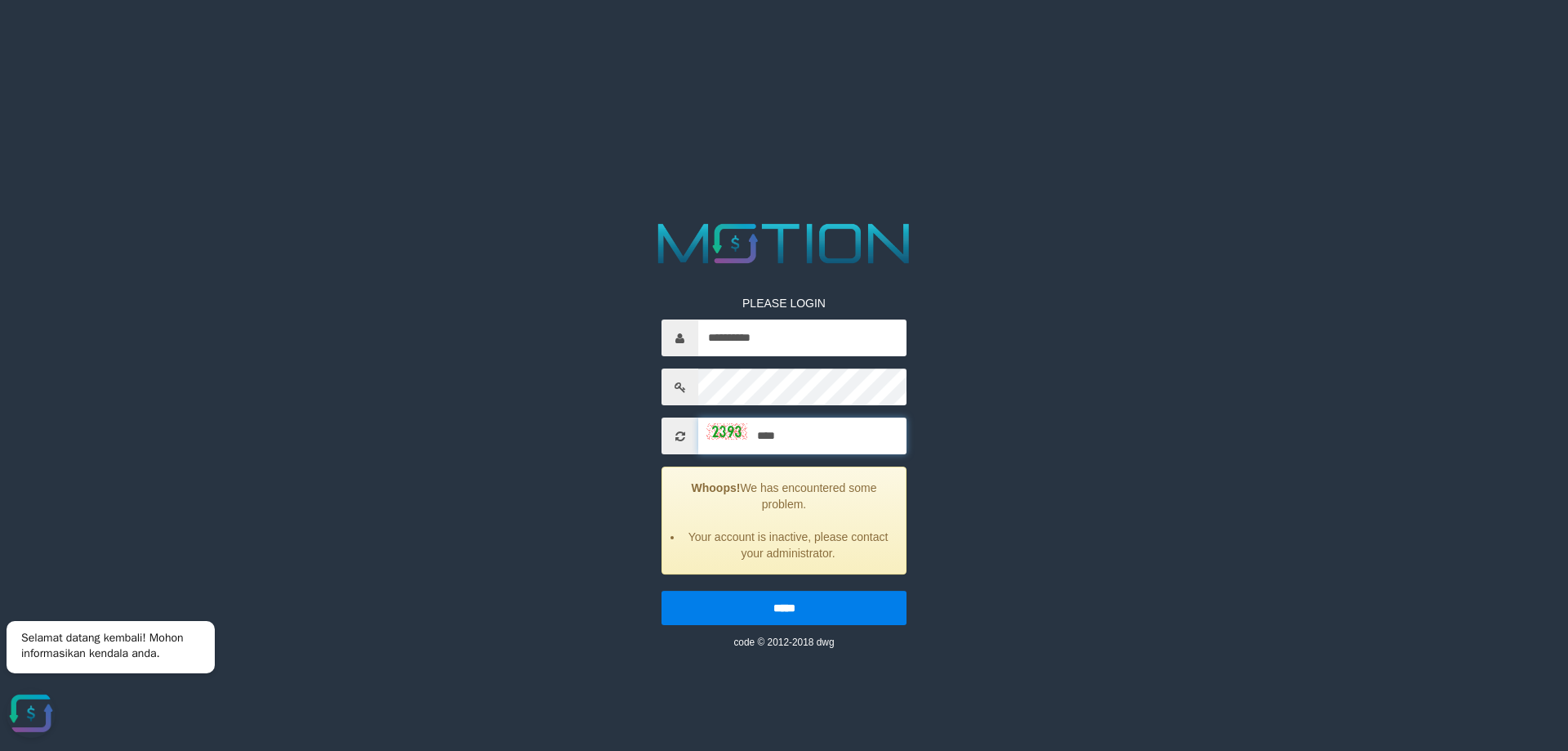 type on "****" 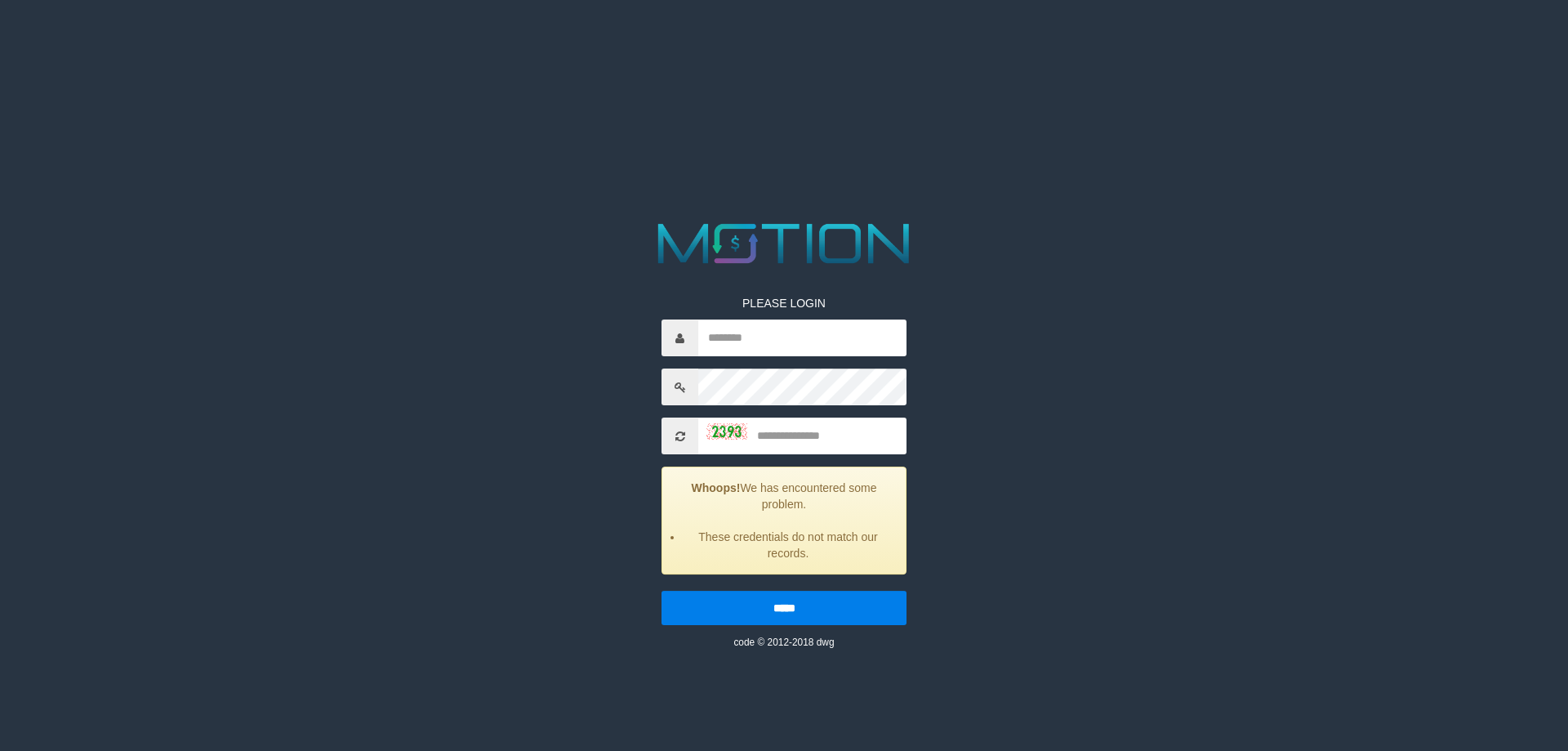 scroll, scrollTop: 0, scrollLeft: 0, axis: both 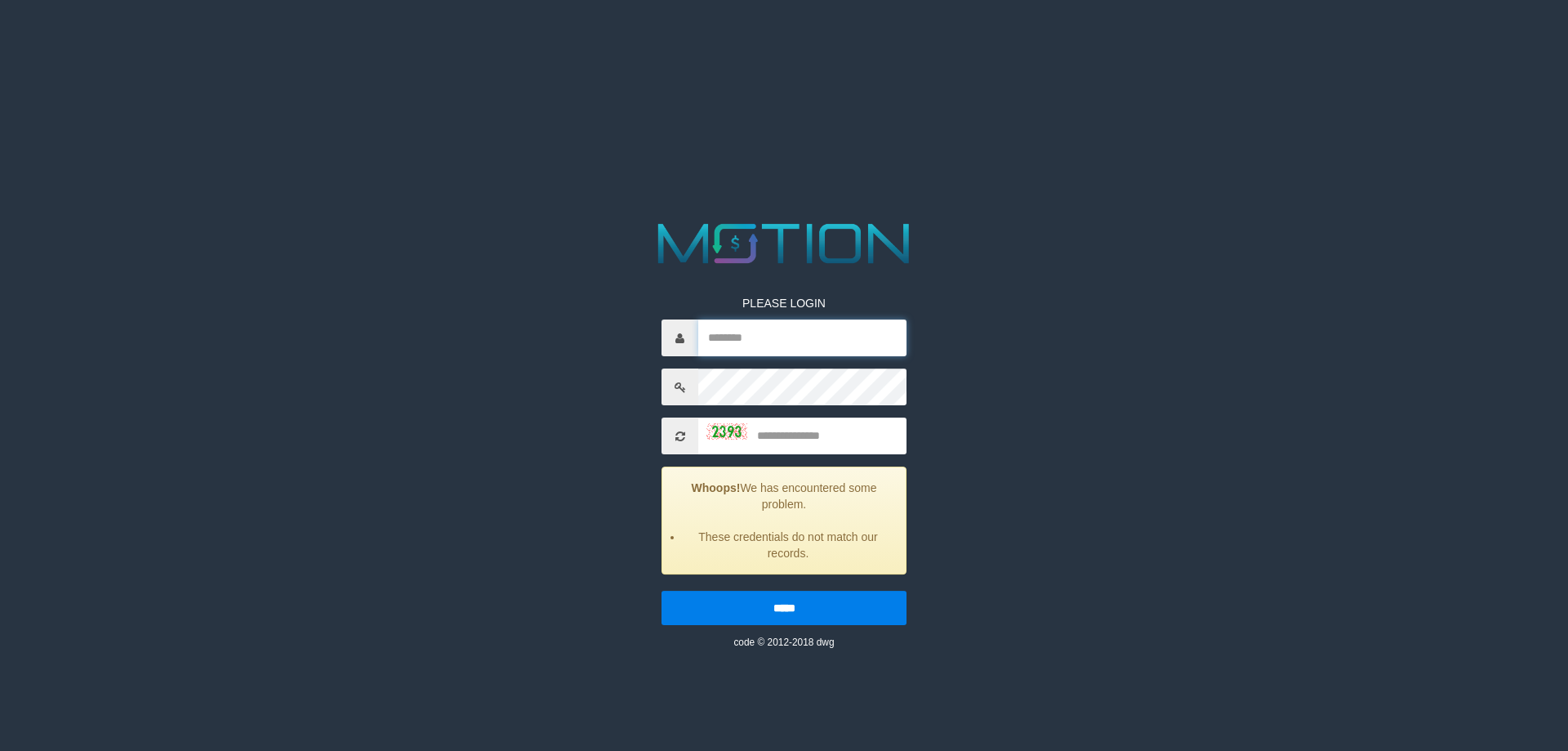 drag, startPoint x: 0, startPoint y: 0, endPoint x: 771, endPoint y: 341, distance: 843.0433 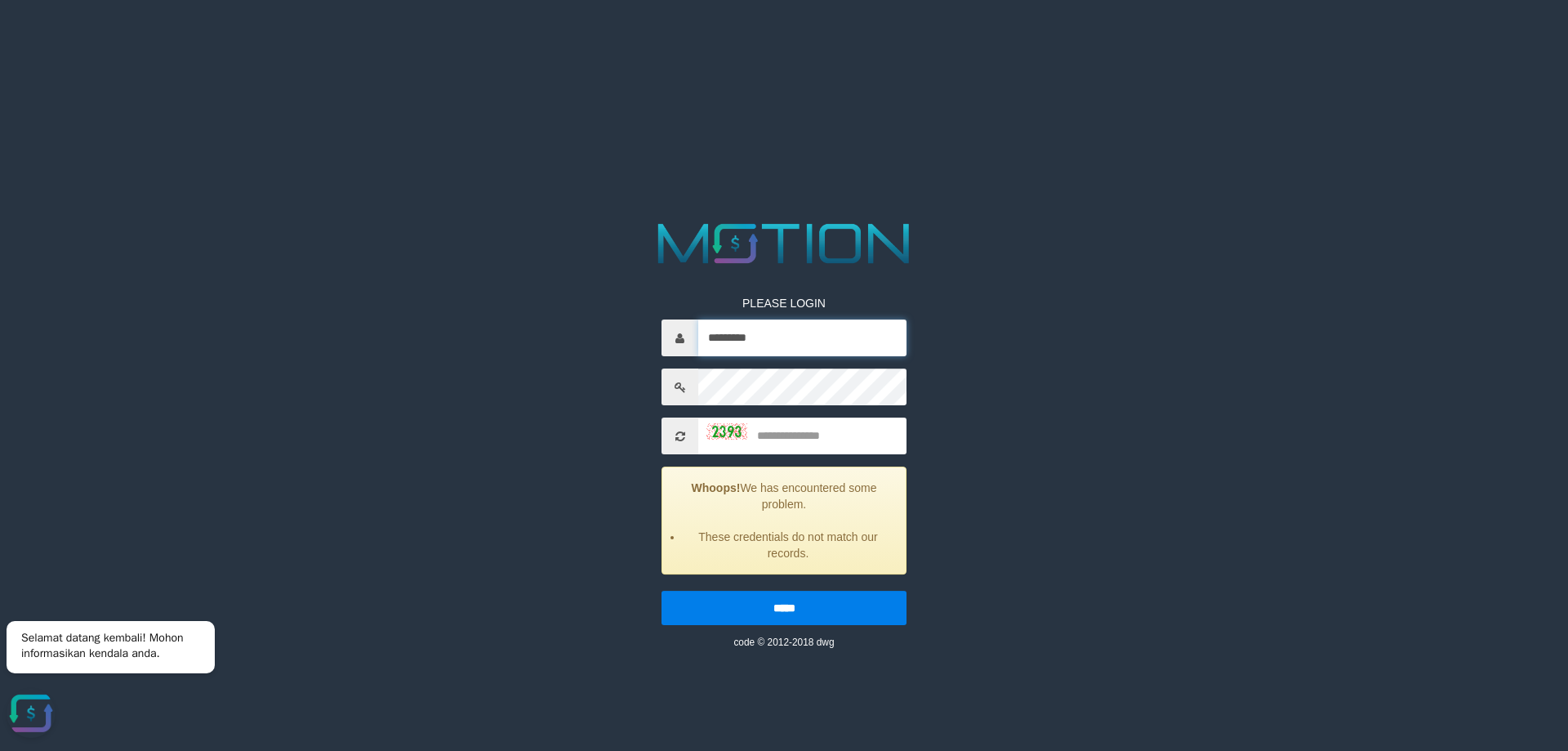 scroll, scrollTop: 0, scrollLeft: 0, axis: both 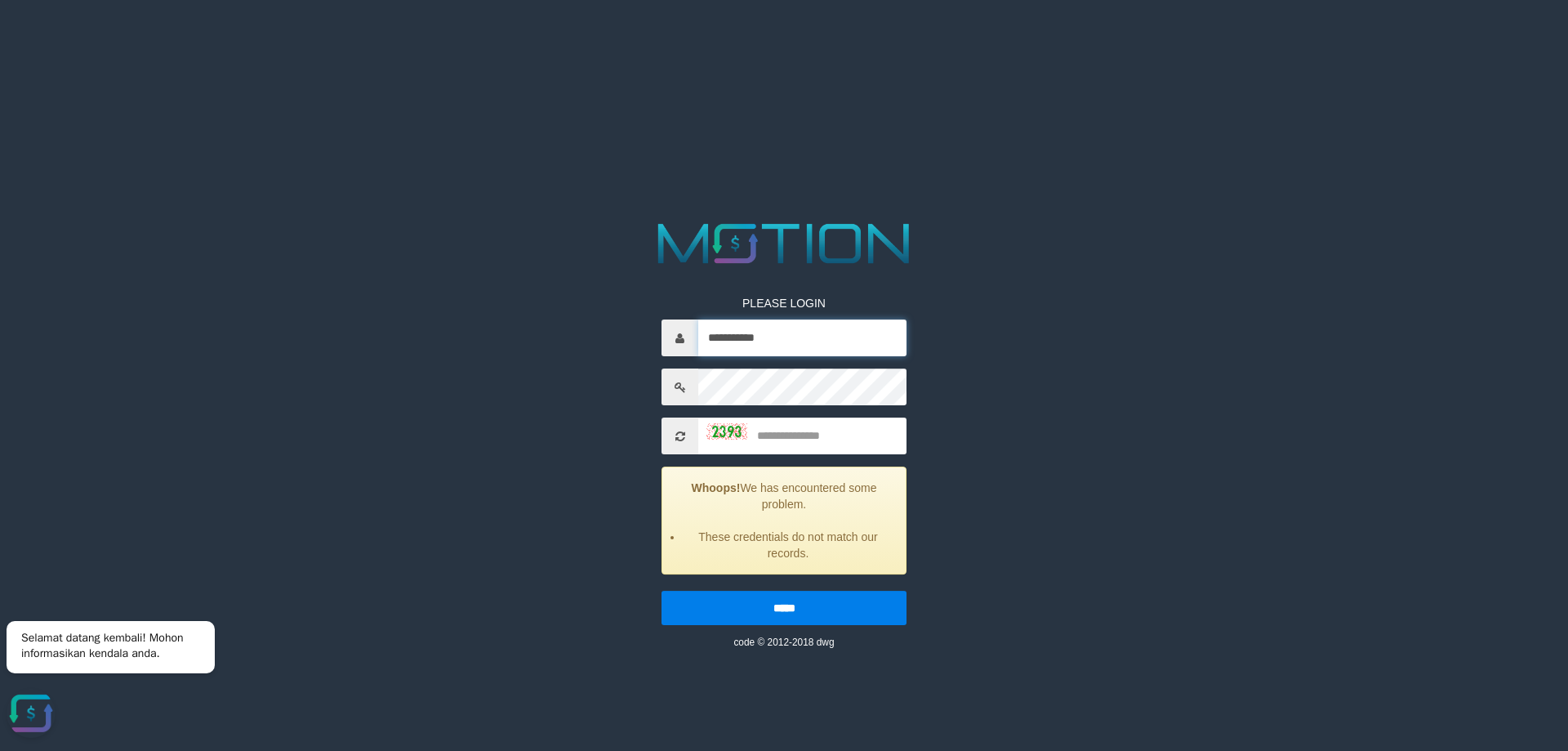 type on "**********" 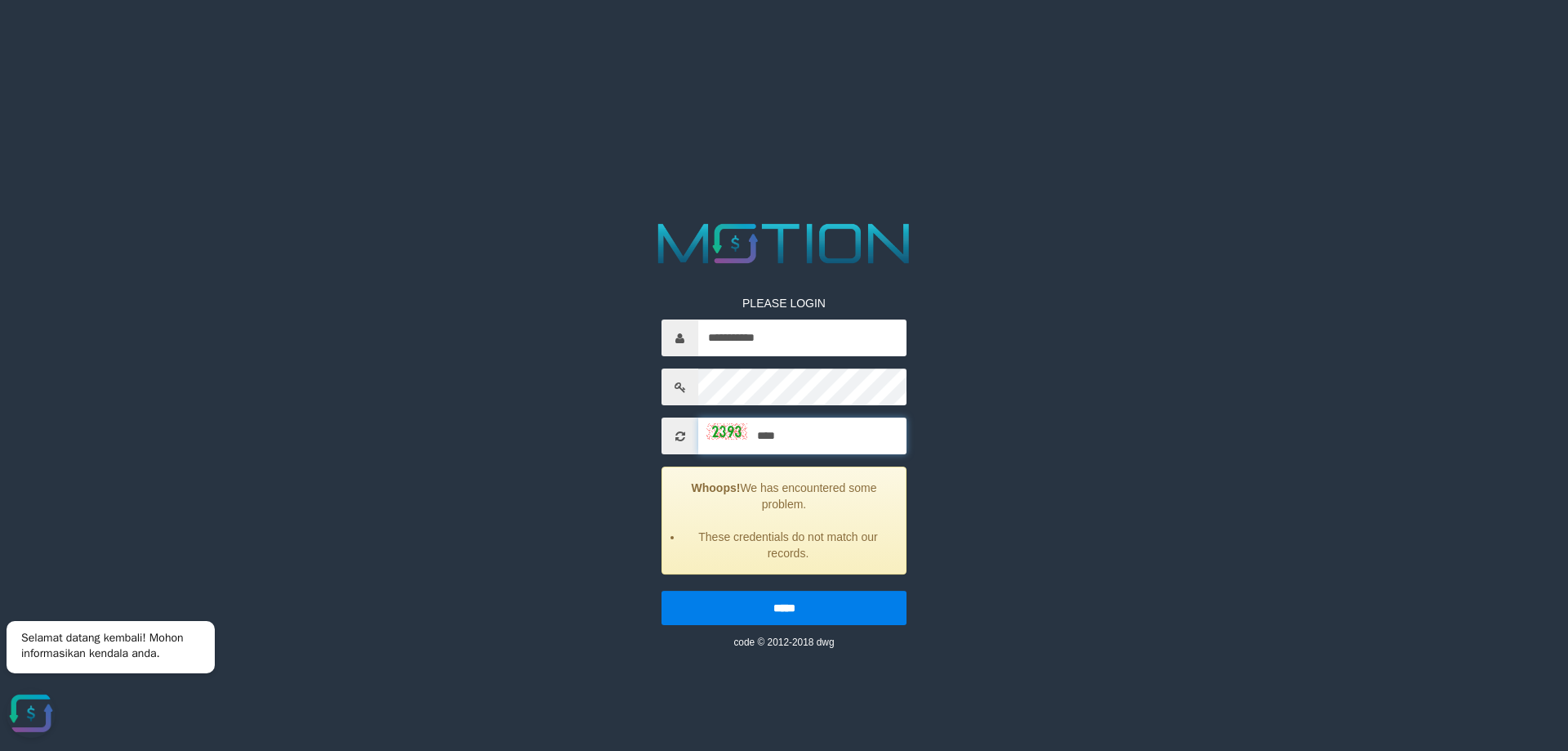 type on "****" 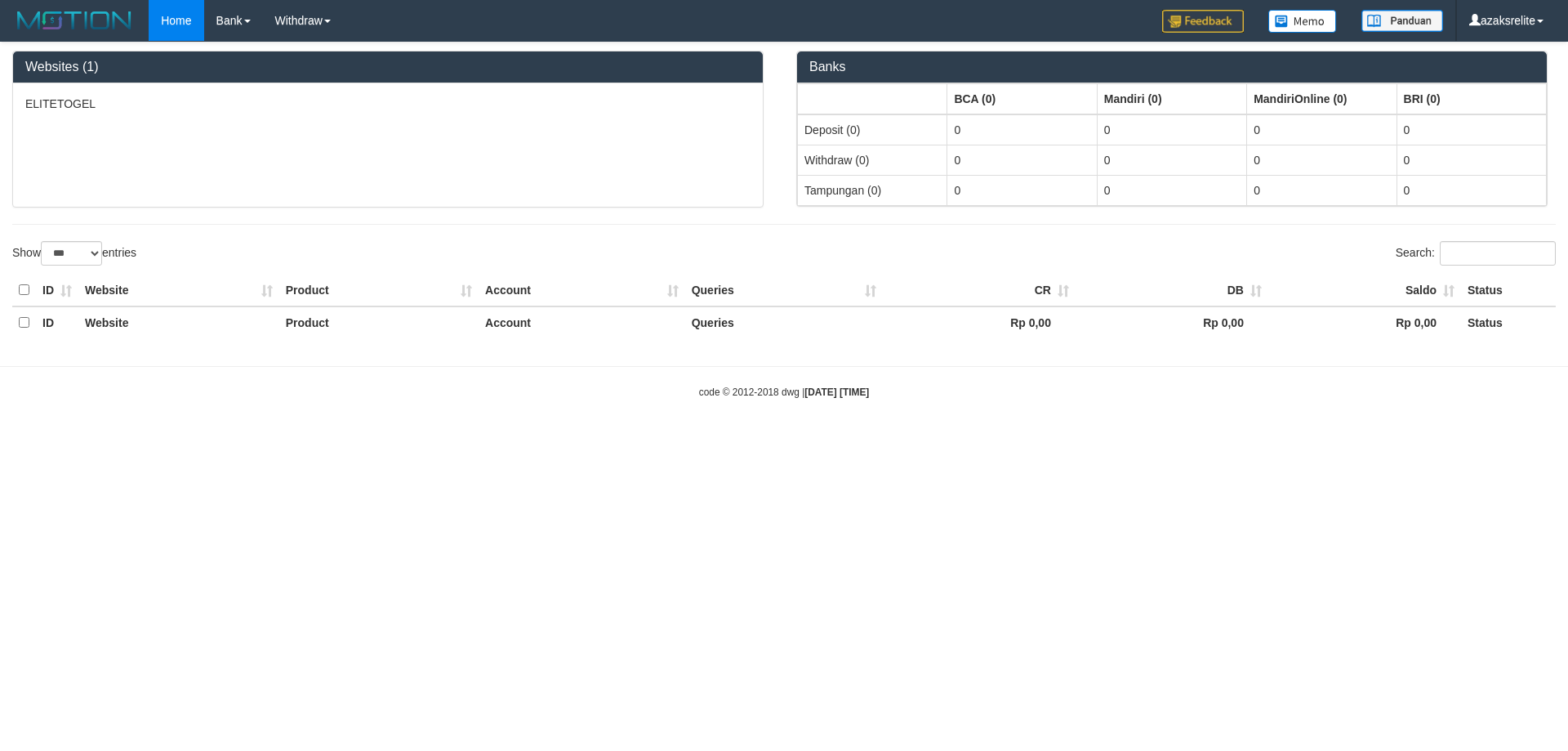 select on "***" 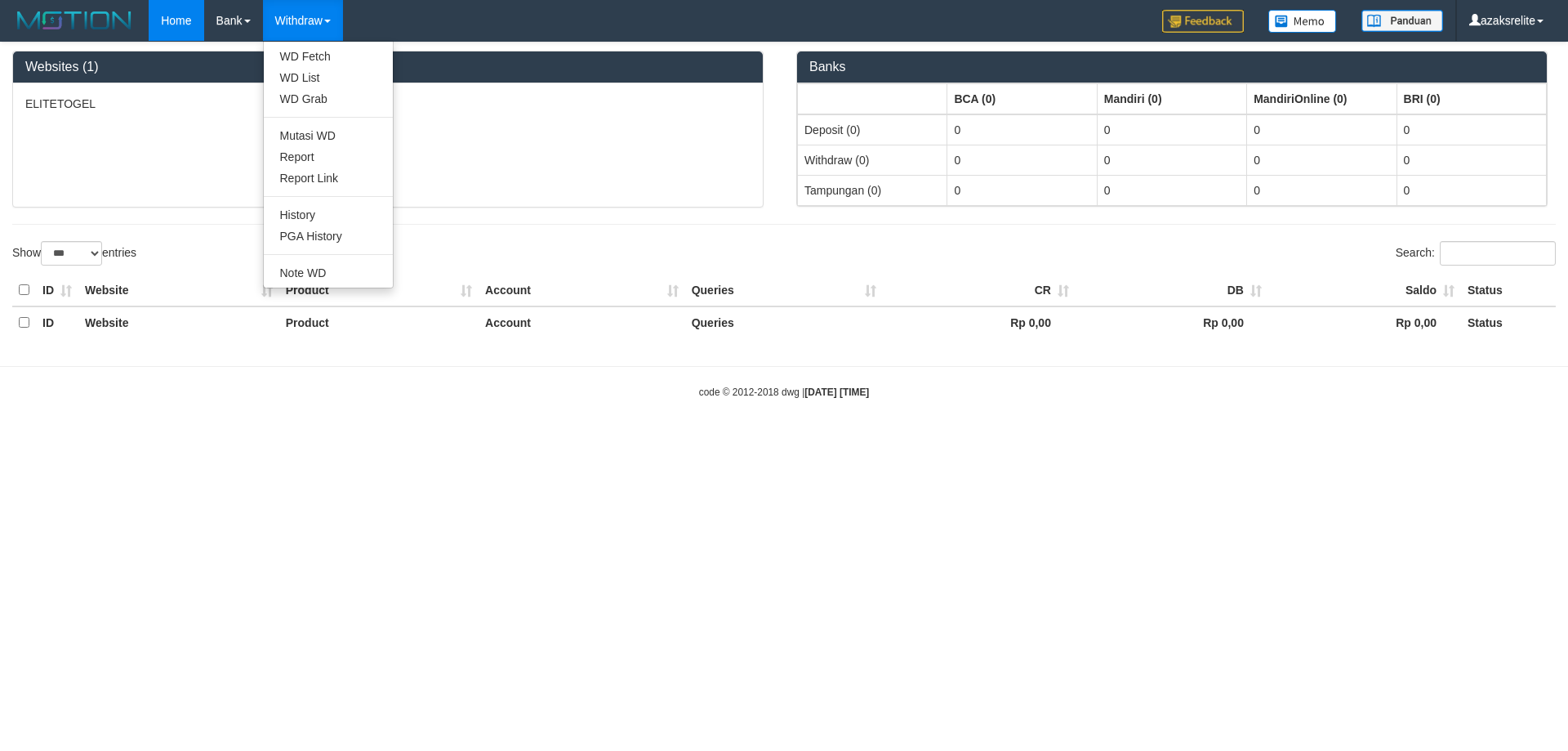 click on "Withdraw" at bounding box center [303, 20] 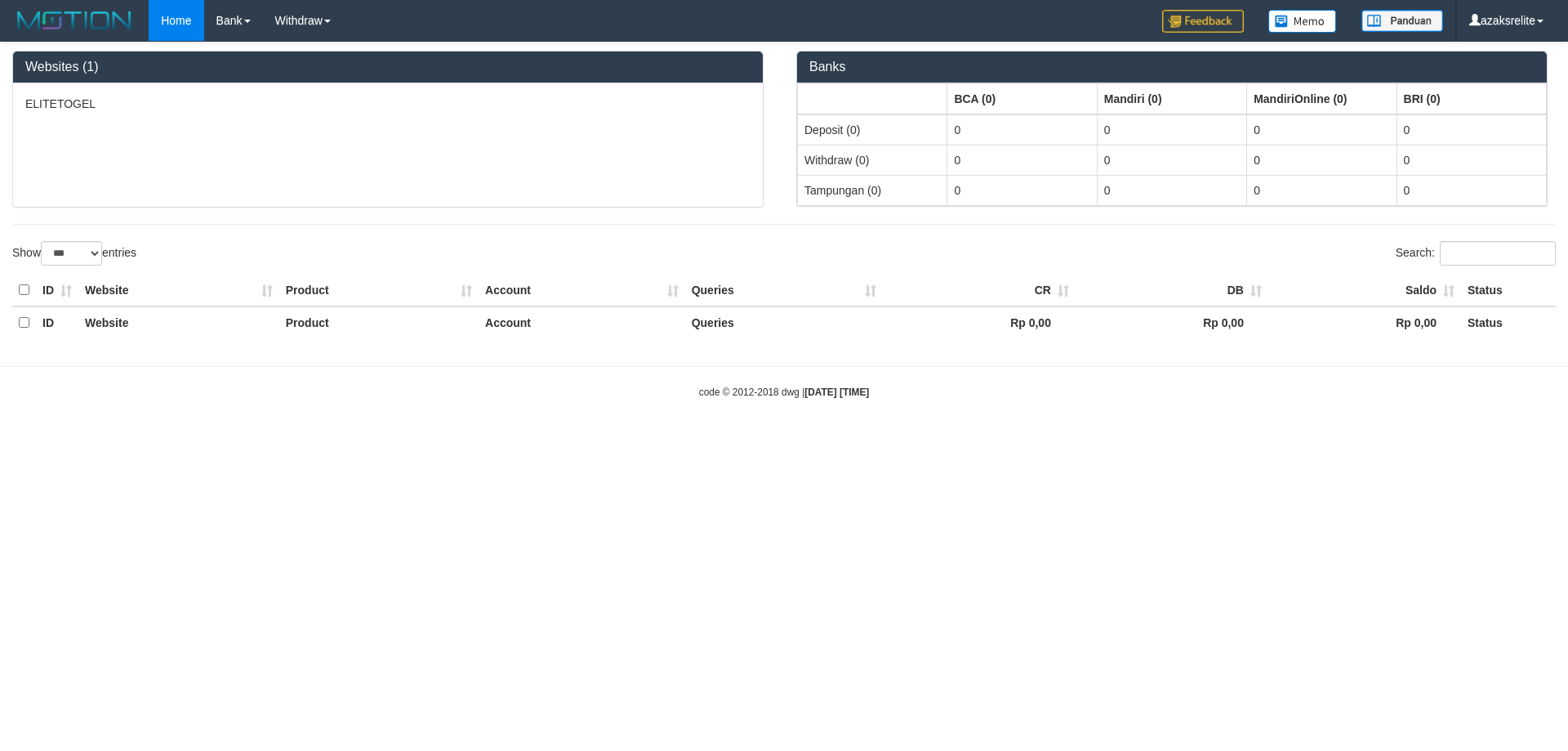 click on "ELITETOGEL" at bounding box center (388, 145) 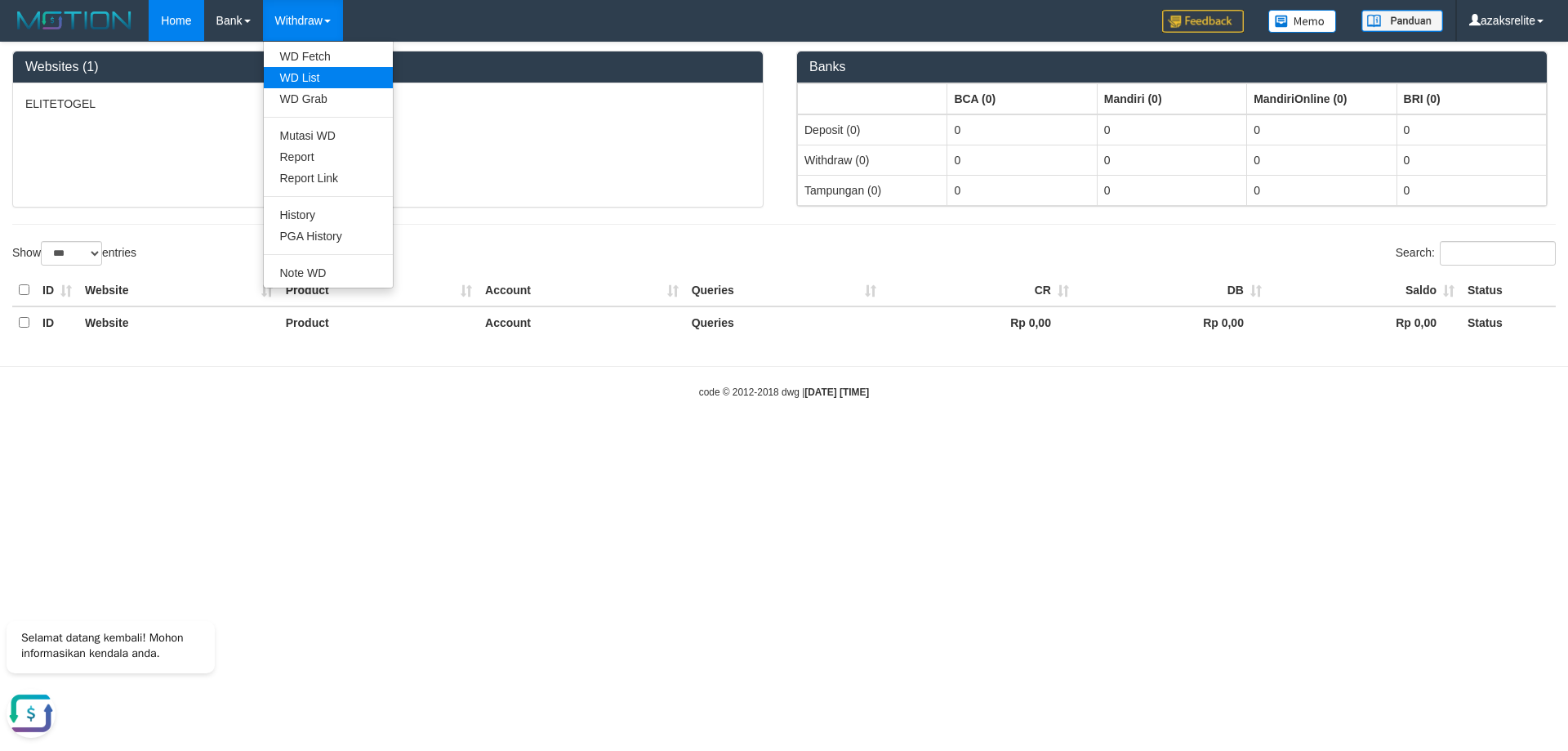 scroll, scrollTop: 0, scrollLeft: 0, axis: both 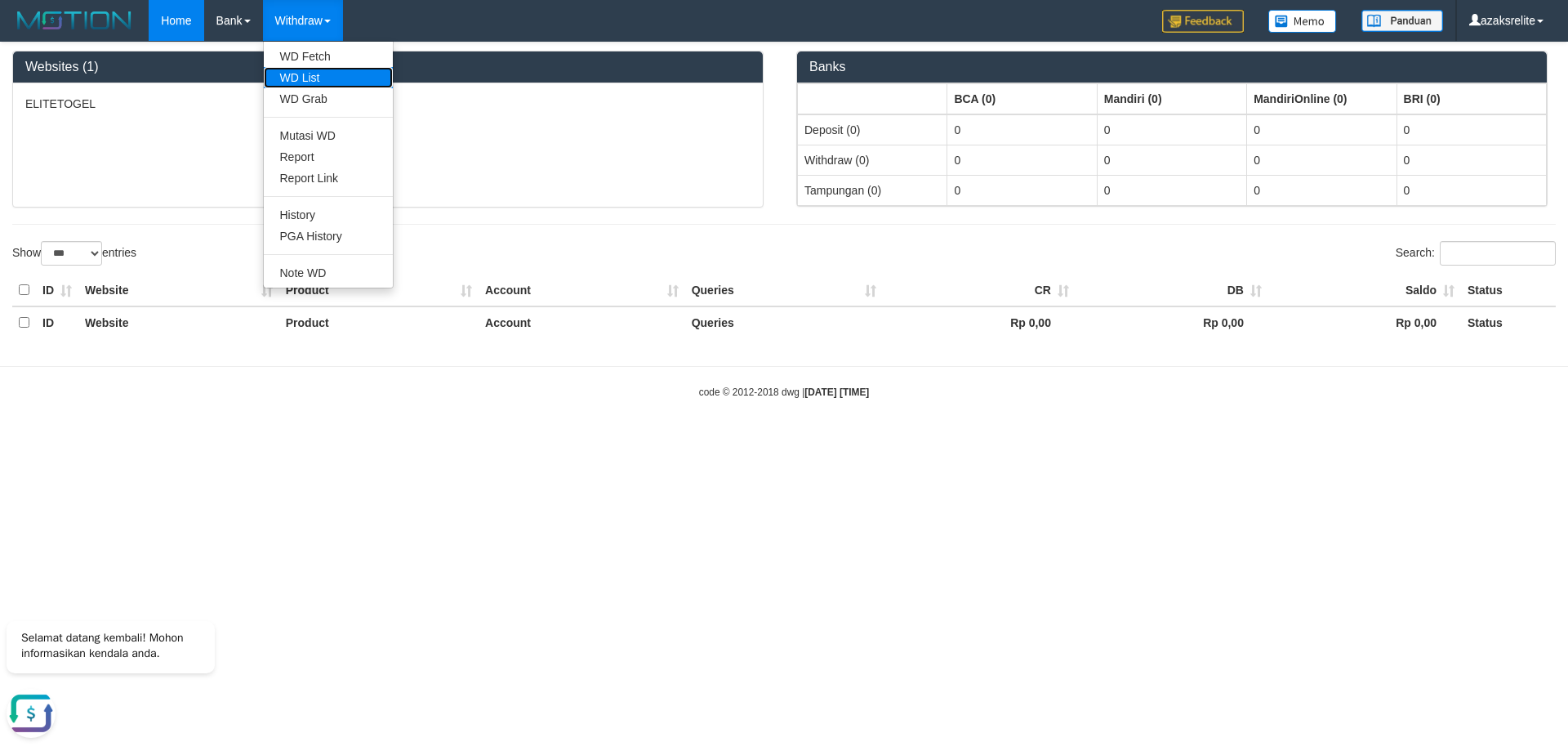 click on "WD List" at bounding box center [328, 78] 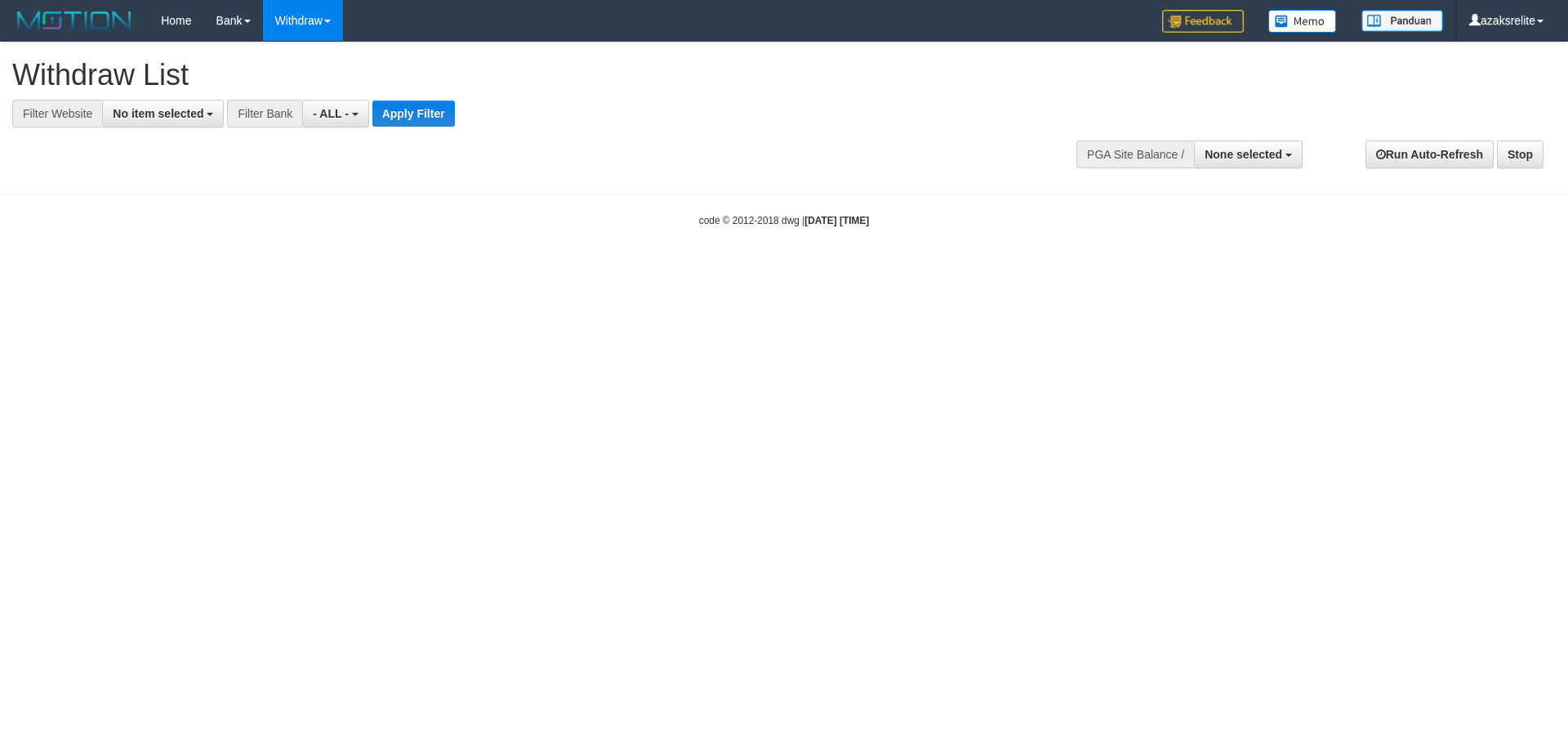 select 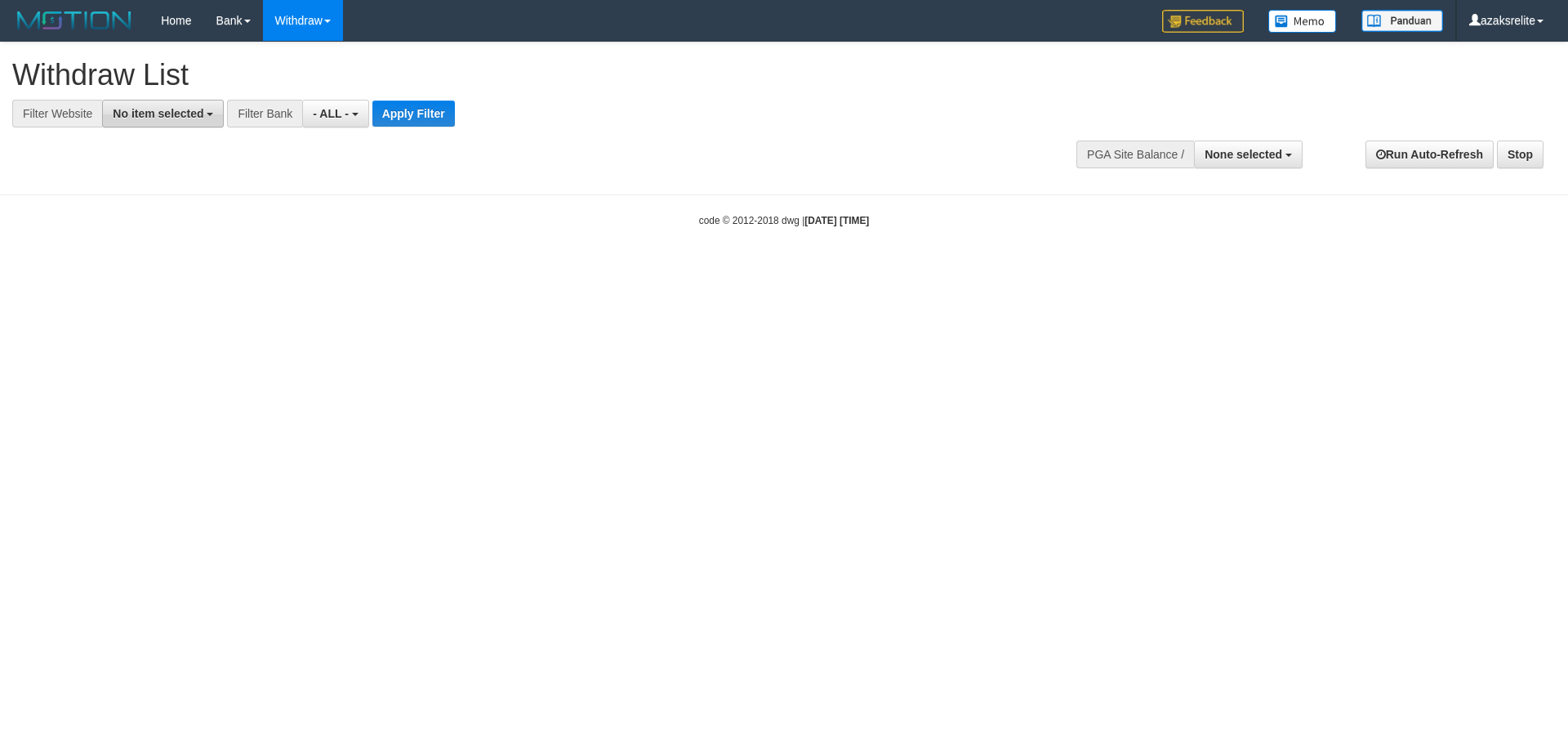 click on "No item selected" at bounding box center (158, 114) 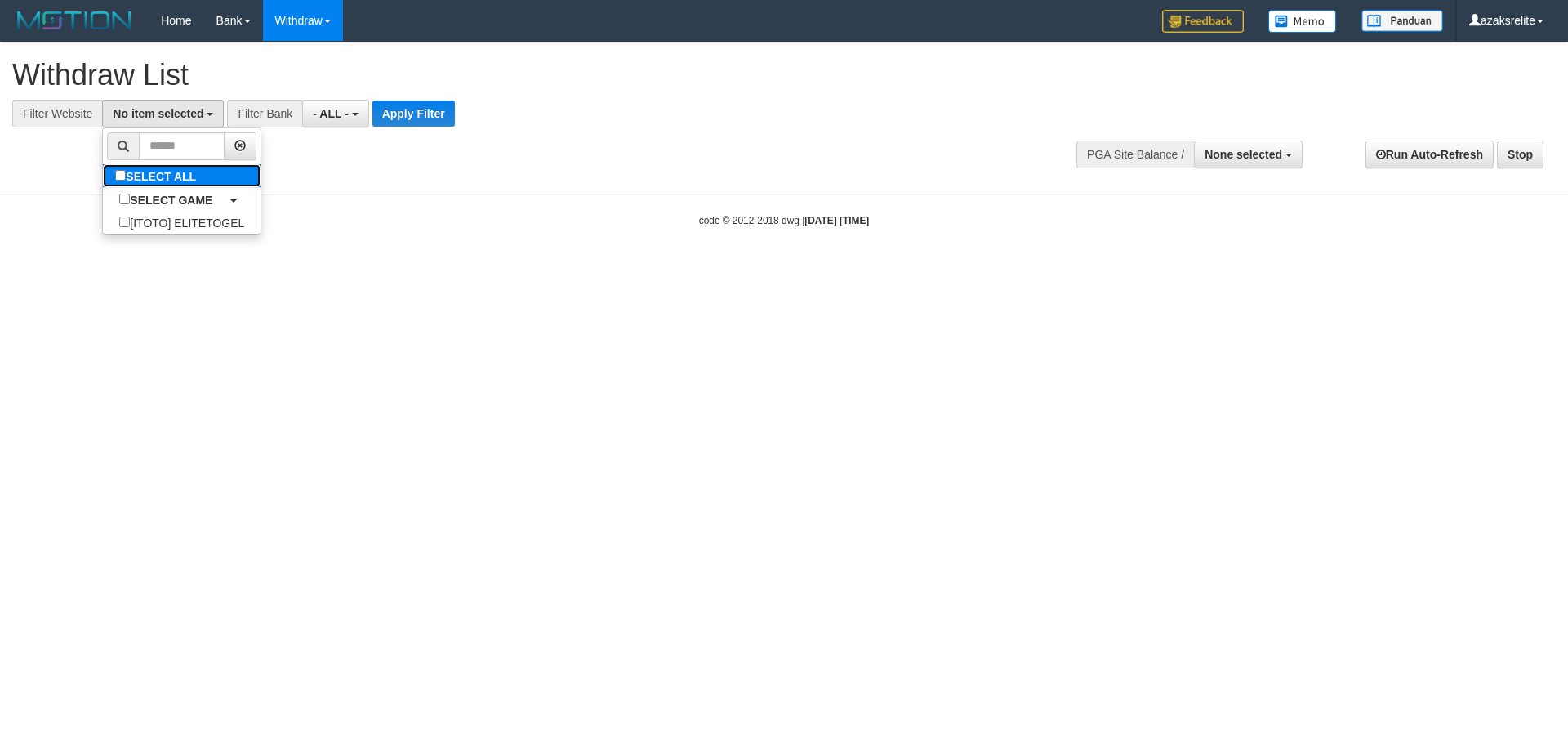 click on "SELECT ALL" at bounding box center [158, 176] 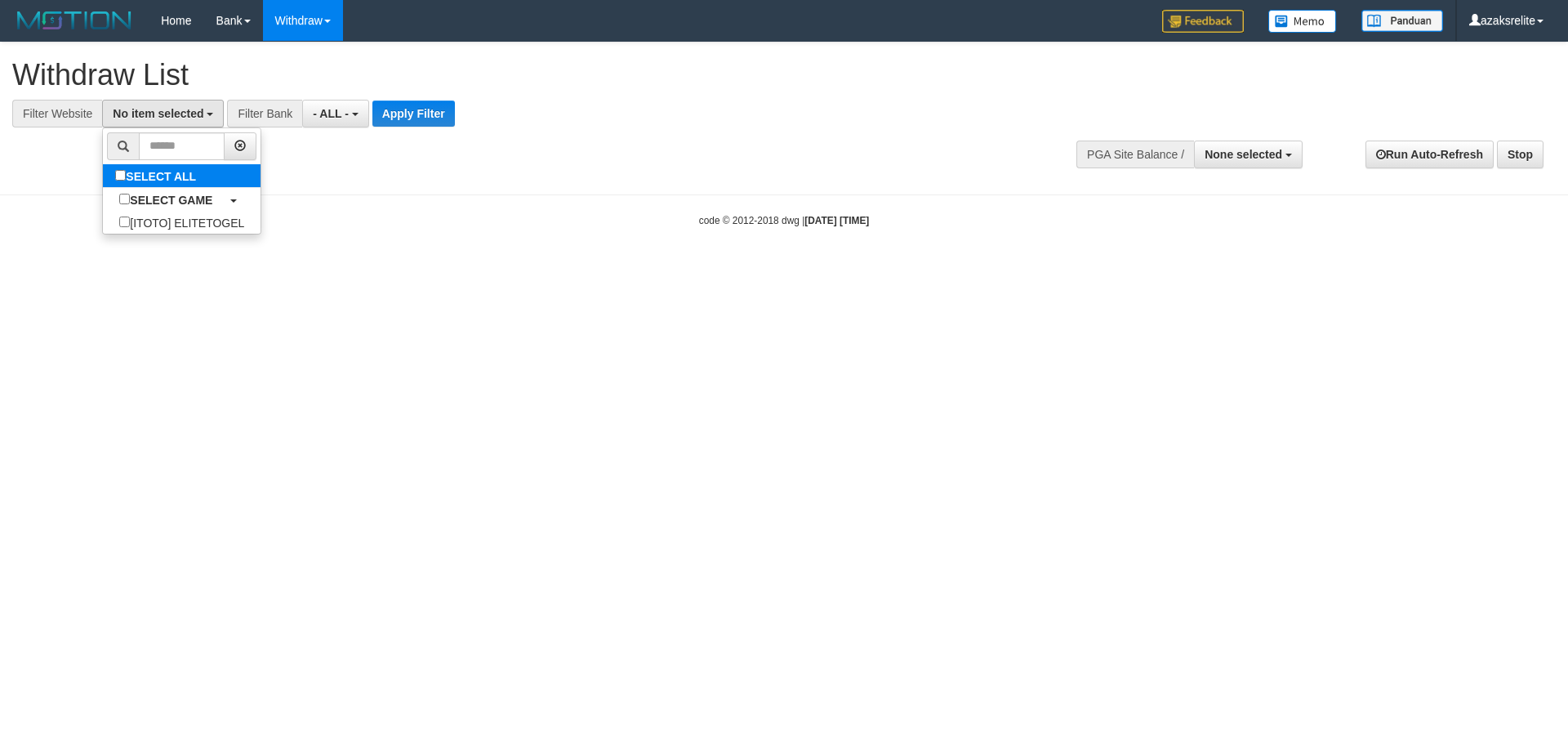 select on "***" 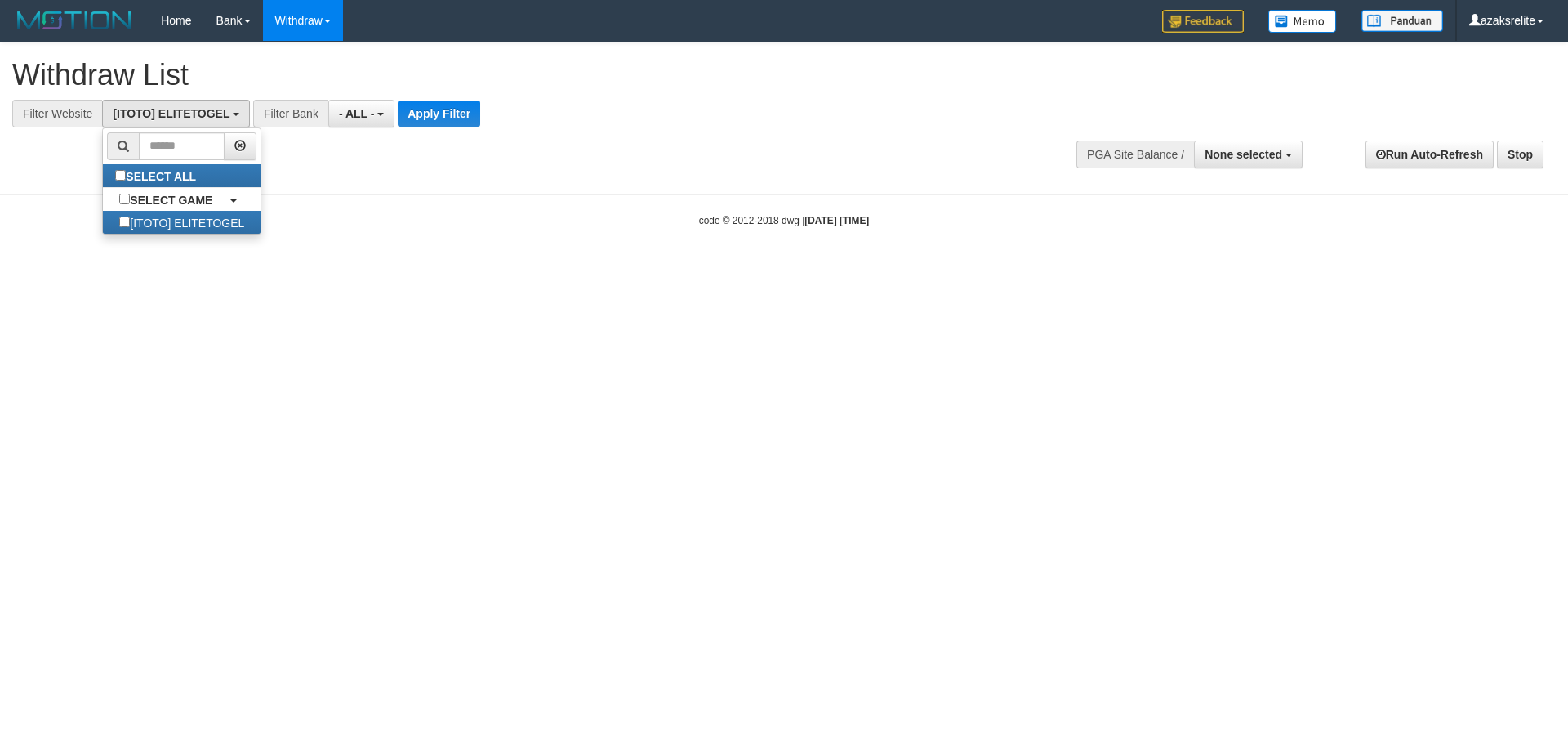 scroll, scrollTop: 15, scrollLeft: 0, axis: vertical 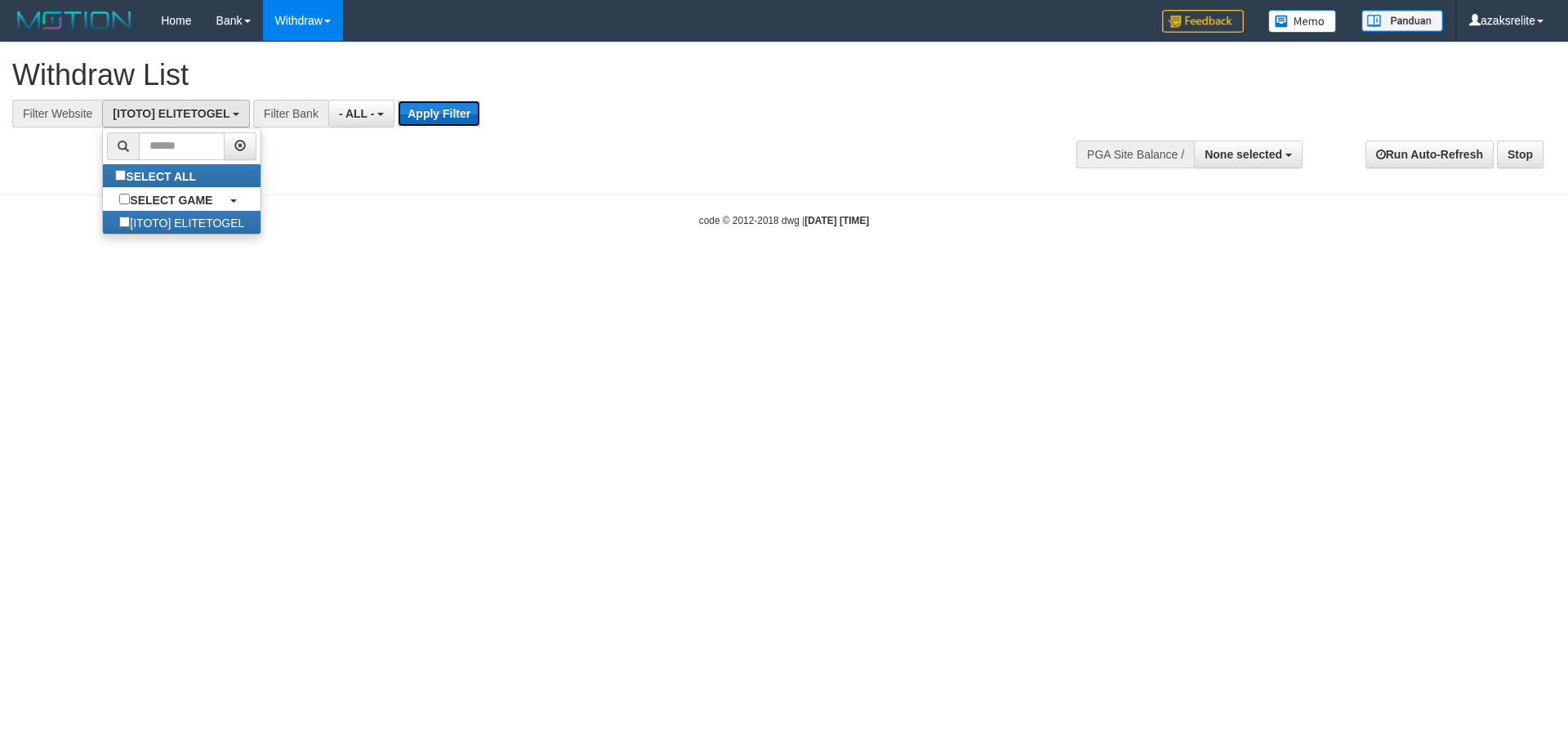 click on "Apply Filter" at bounding box center [439, 114] 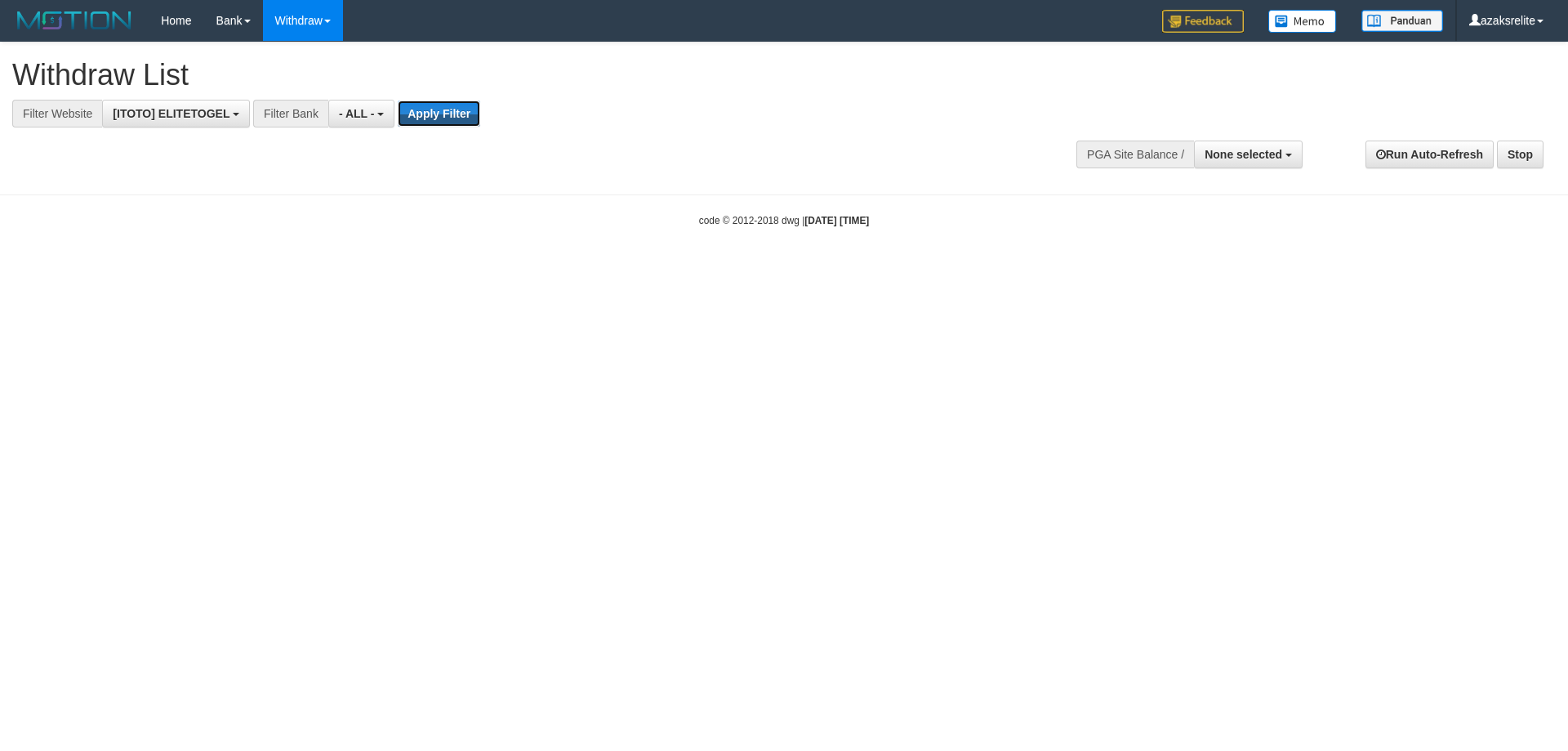 type 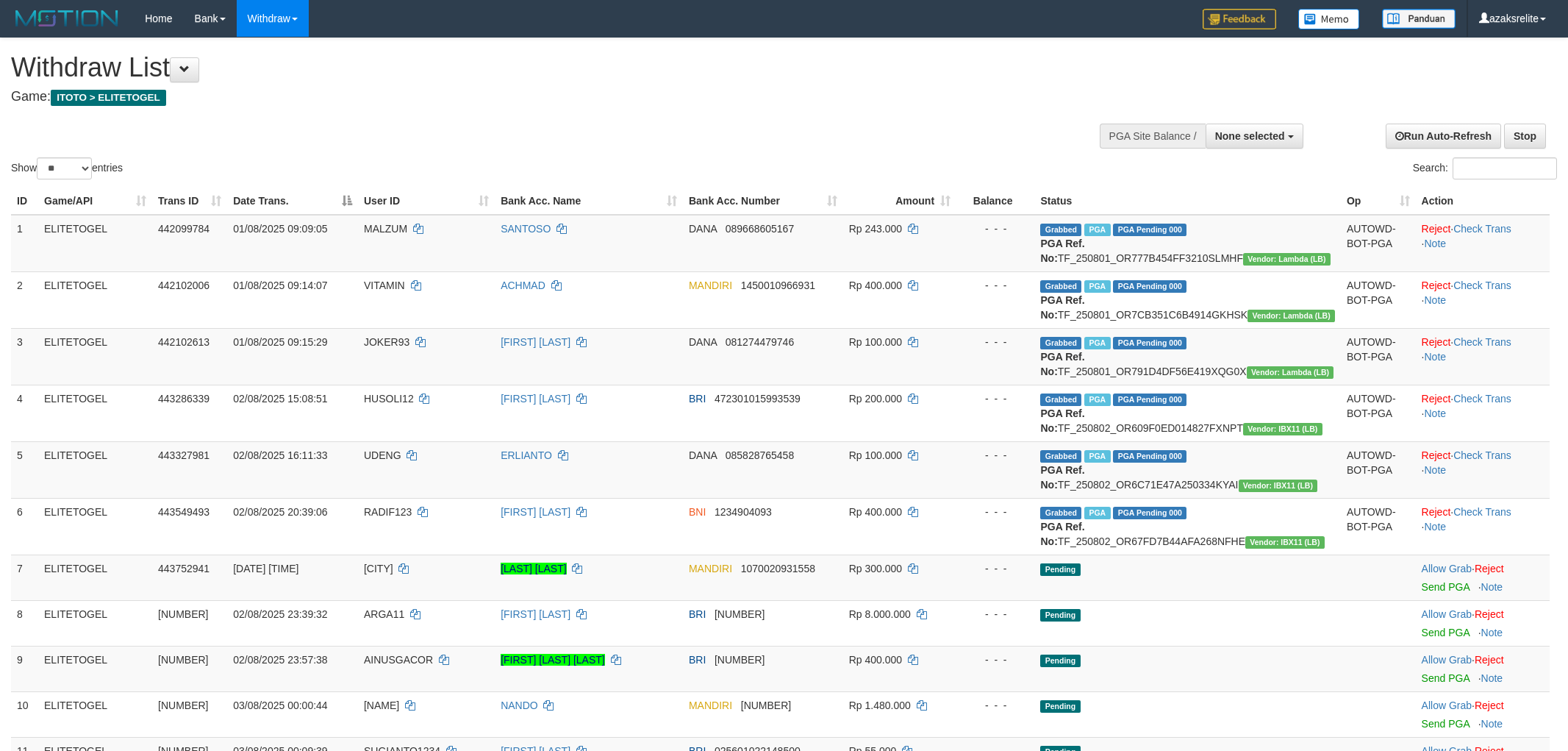 select 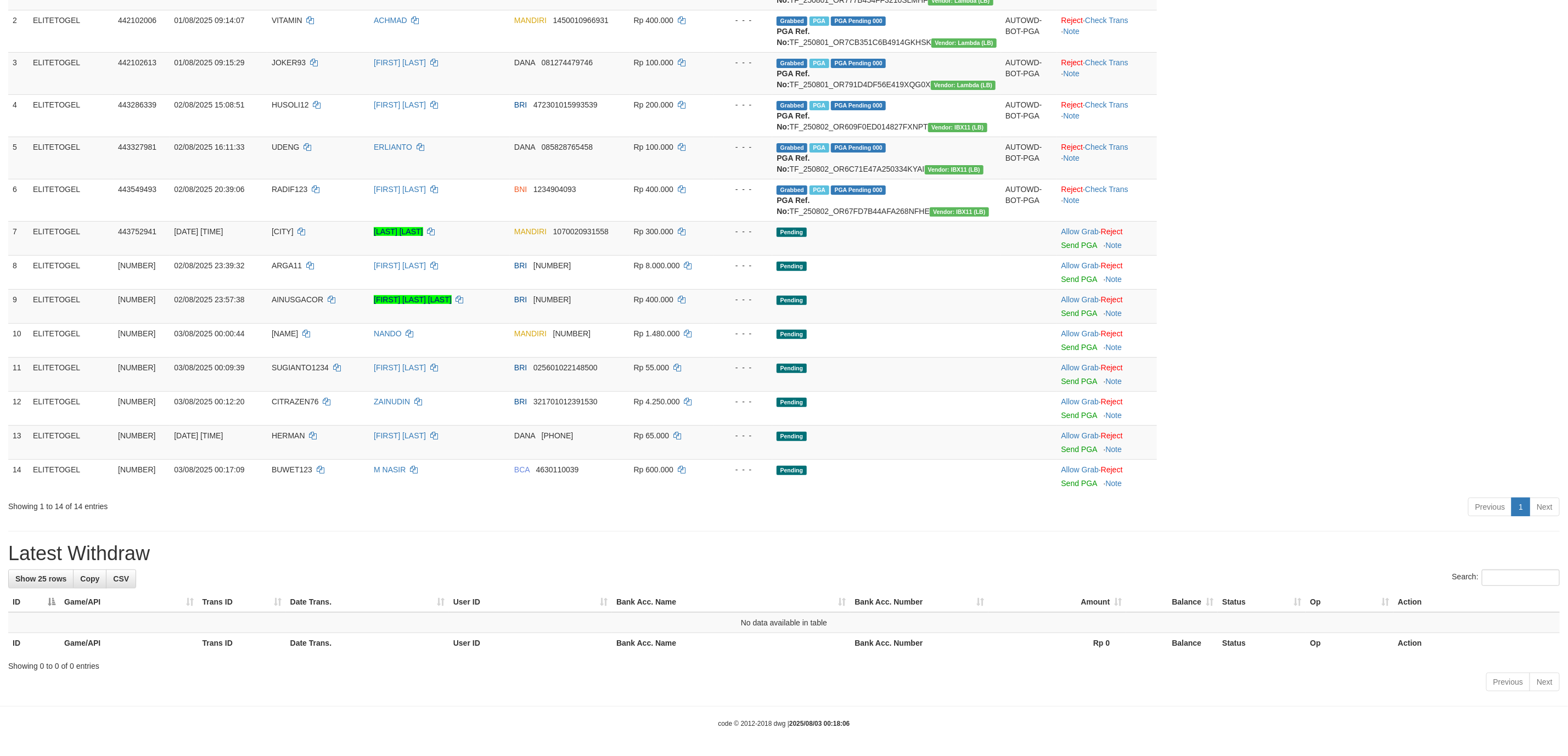 scroll, scrollTop: 264, scrollLeft: 0, axis: vertical 